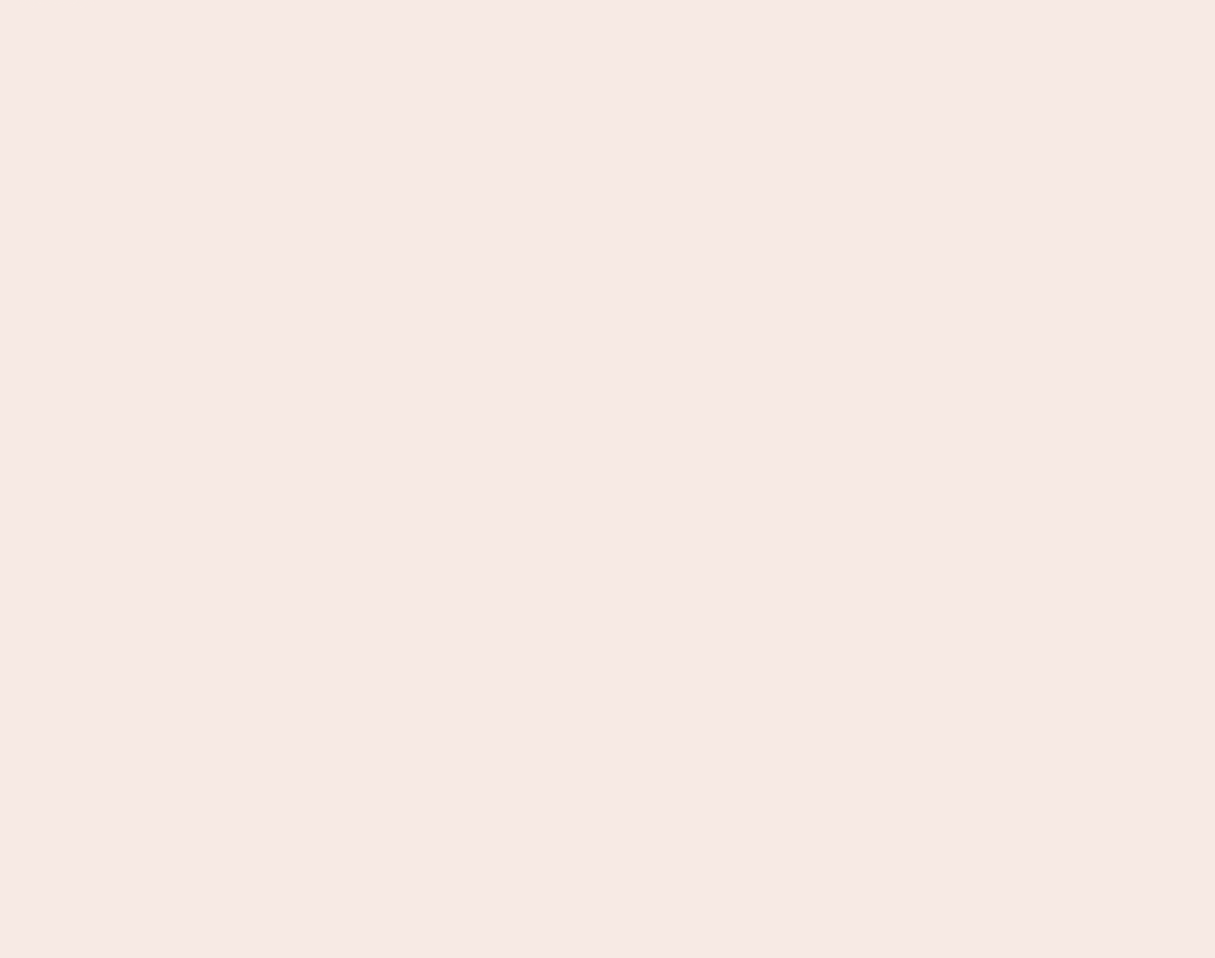 scroll, scrollTop: 0, scrollLeft: 0, axis: both 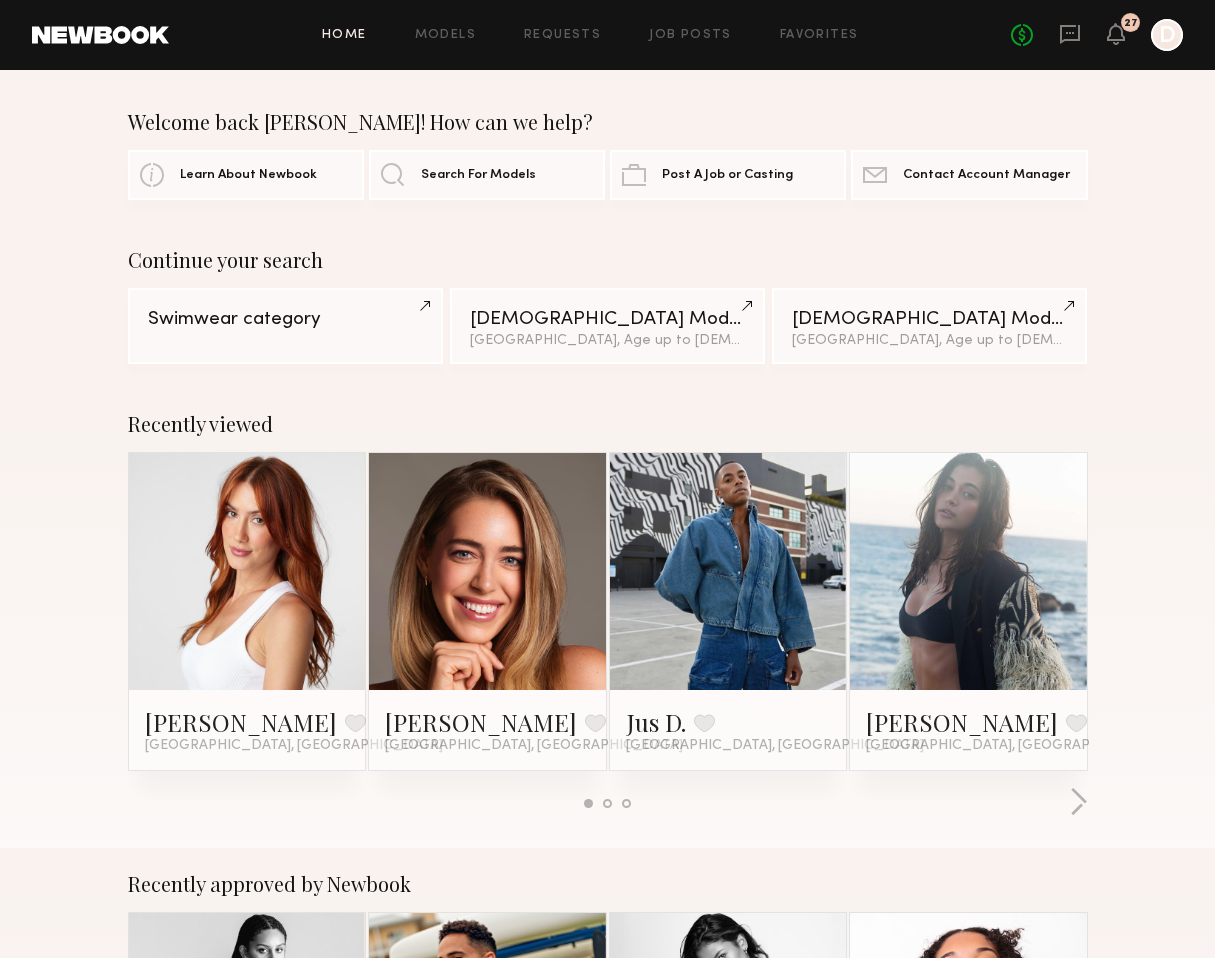 click on "No fees up to $5,000 27 D" 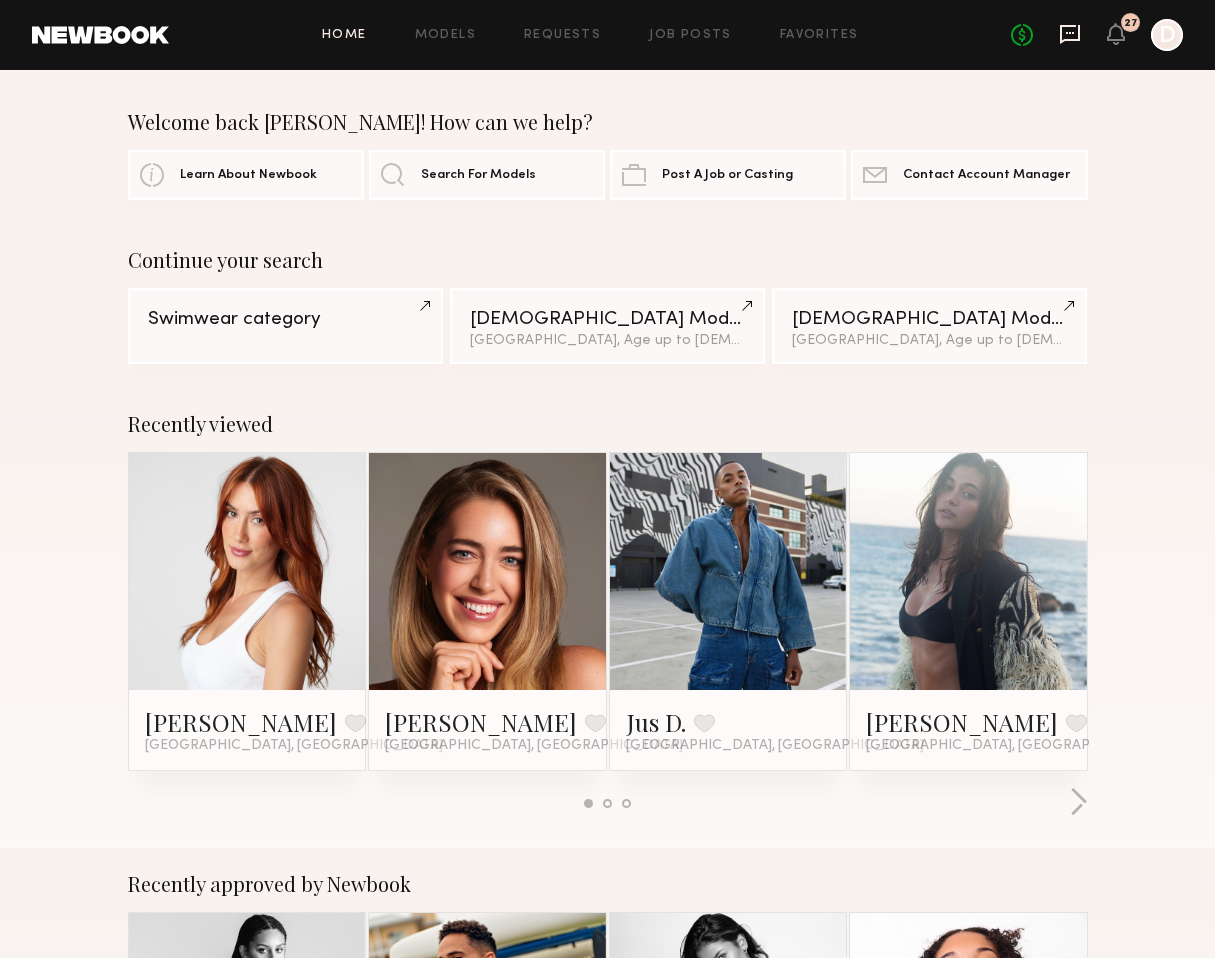 click 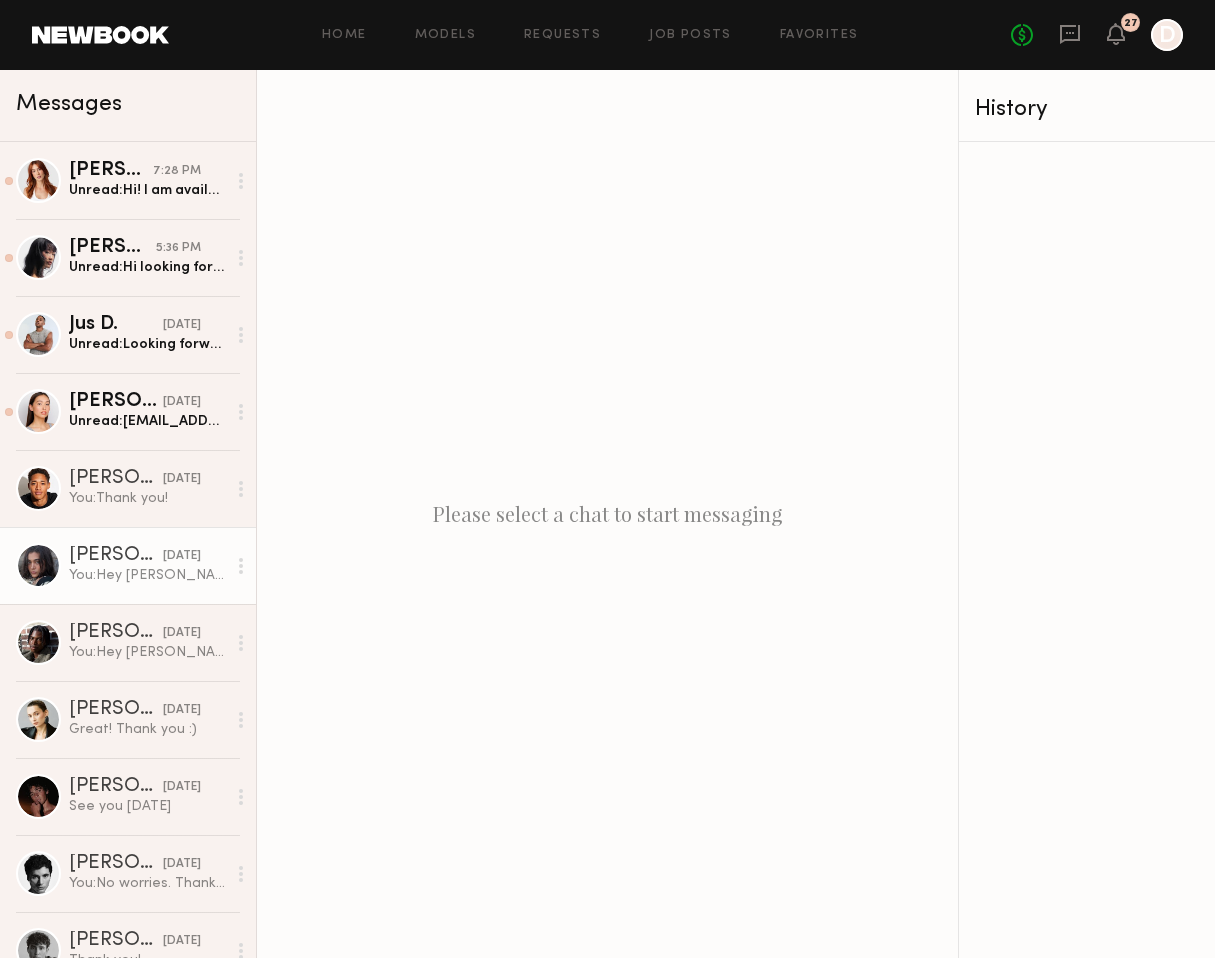 click on "You:  Hey [PERSON_NAME], Our client would like to see if if you’d be available for our shoot with the brand, Chomps, [DATE] in our [GEOGRAPHIC_DATA]? It would be for 3 hours and your time slot would be 9:30am-12:30pm. This would be a photo production. We would pay you your full rate of $720. If that works for you, we've sent you the booking request, so you can just accept it." 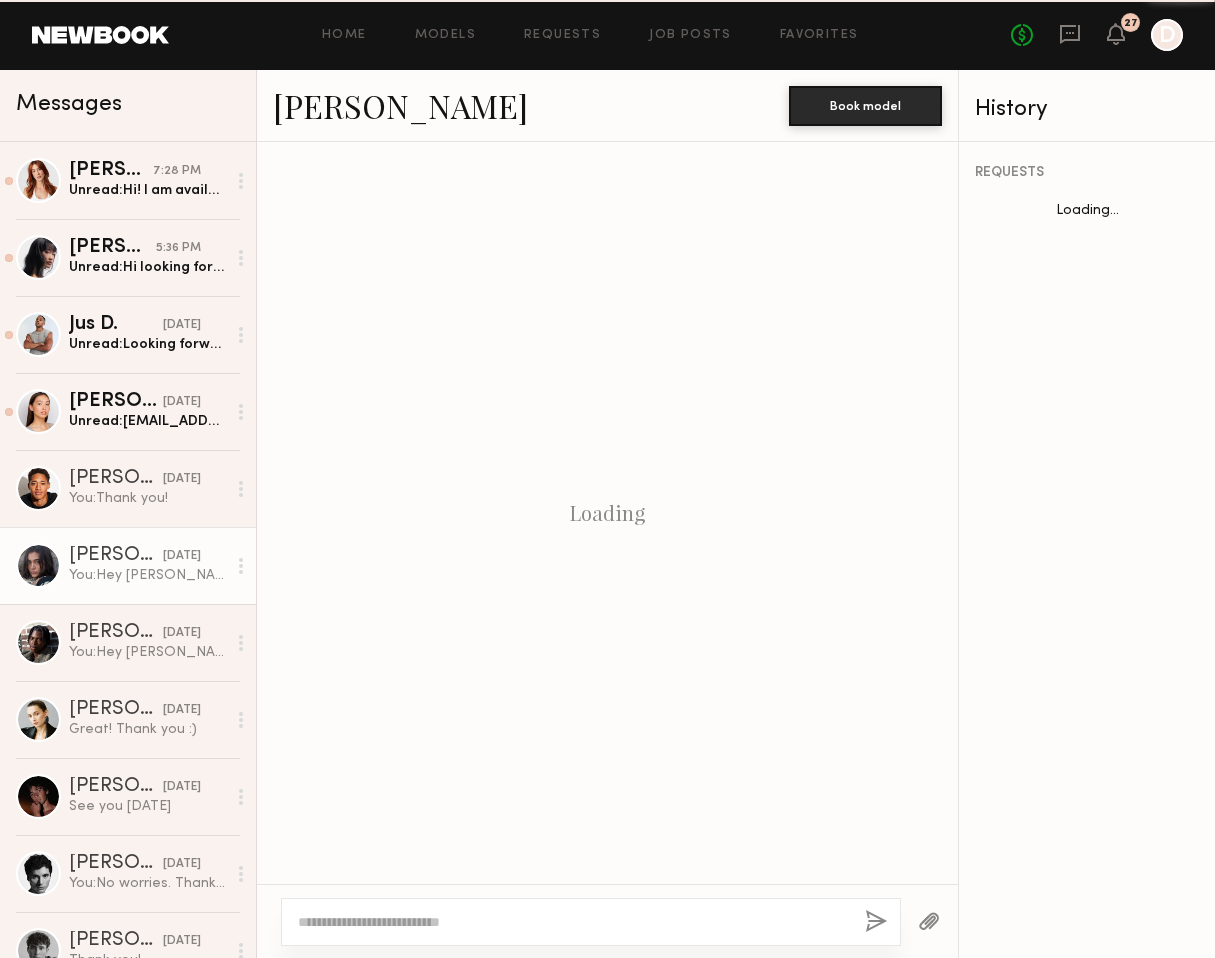 scroll, scrollTop: 464, scrollLeft: 0, axis: vertical 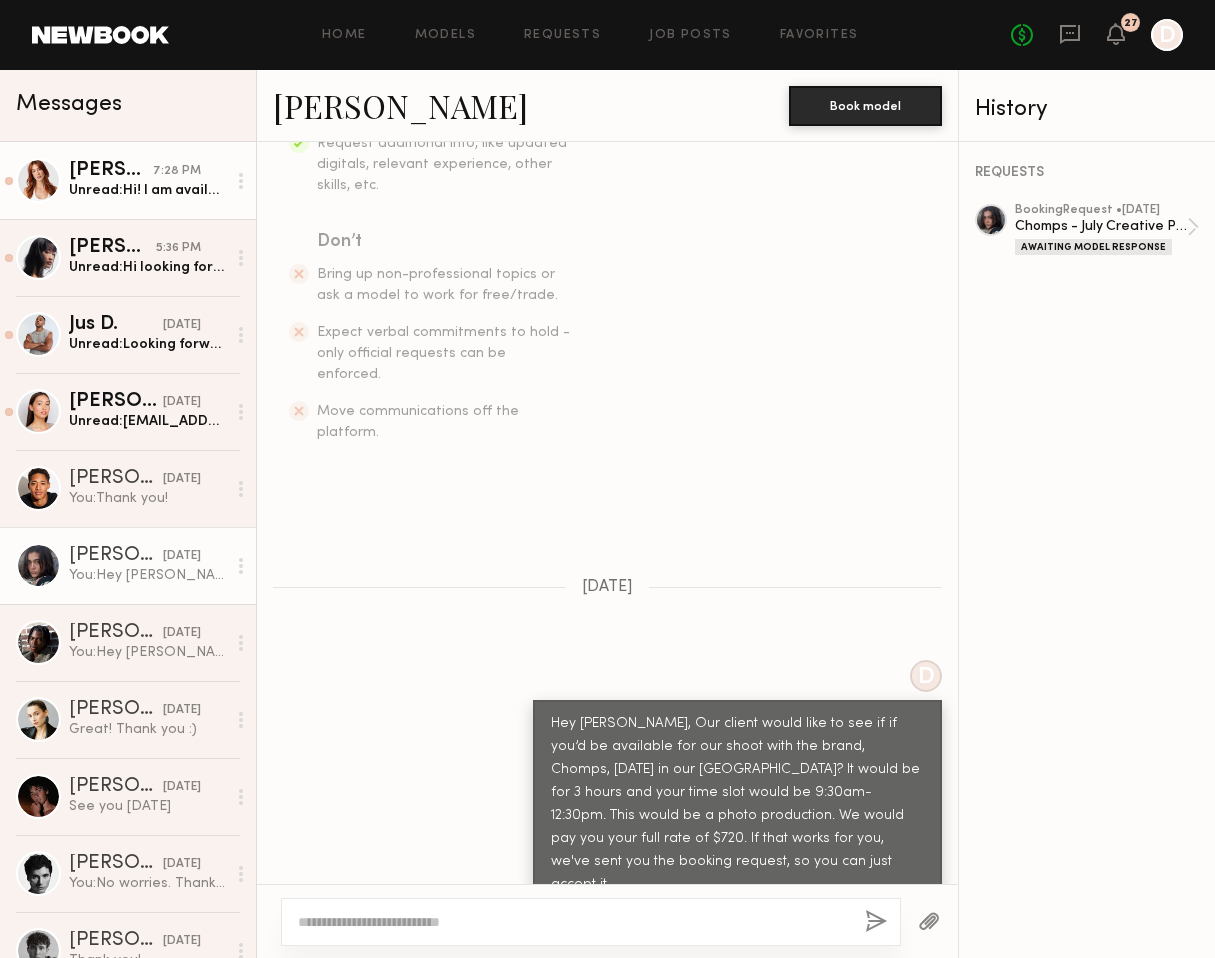 click on "Unread:  Hi! I am available and interested. I do run everything through my agent before taking any jobs. Is this digital only? 🩵" 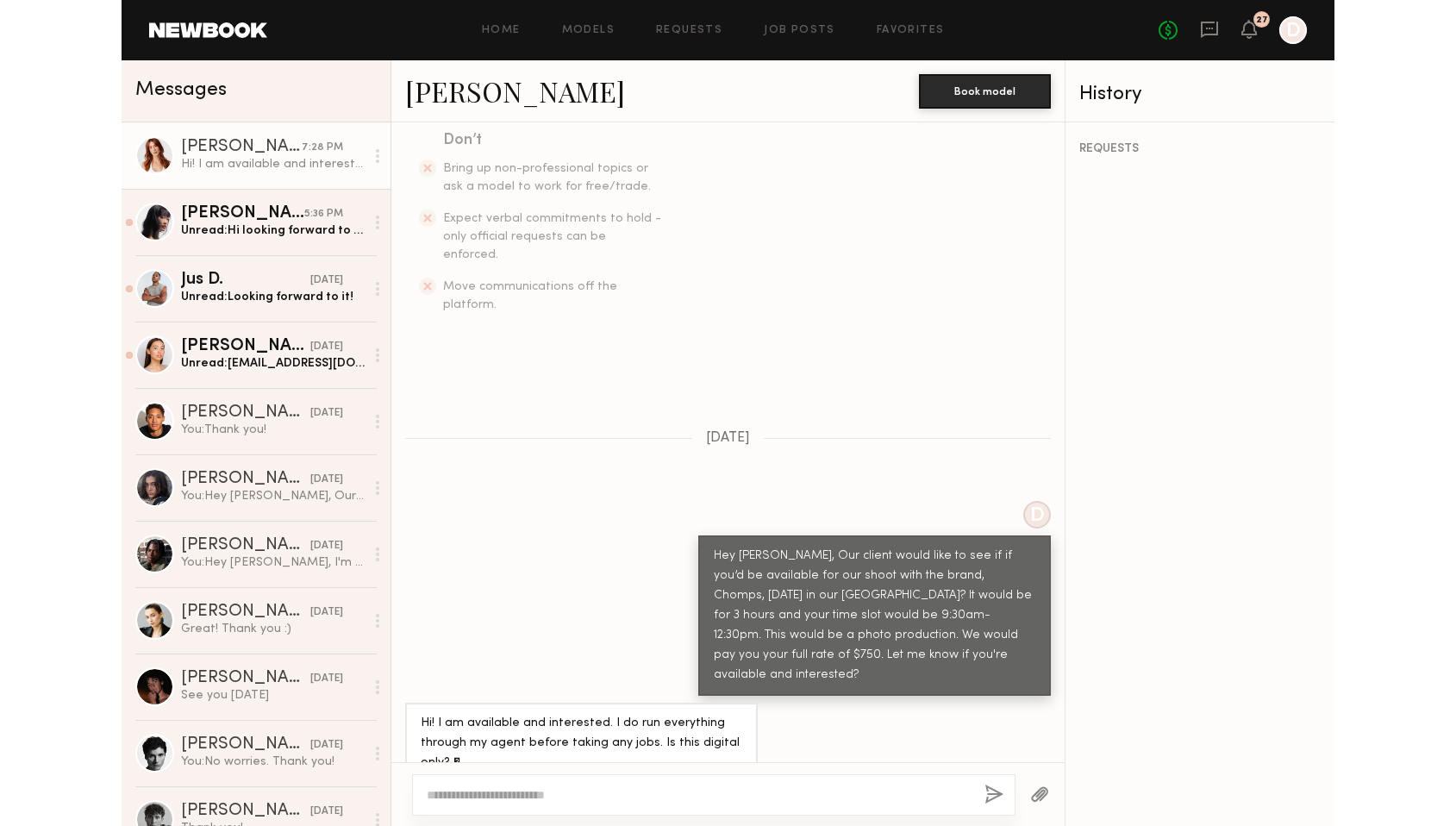 scroll, scrollTop: 280, scrollLeft: 0, axis: vertical 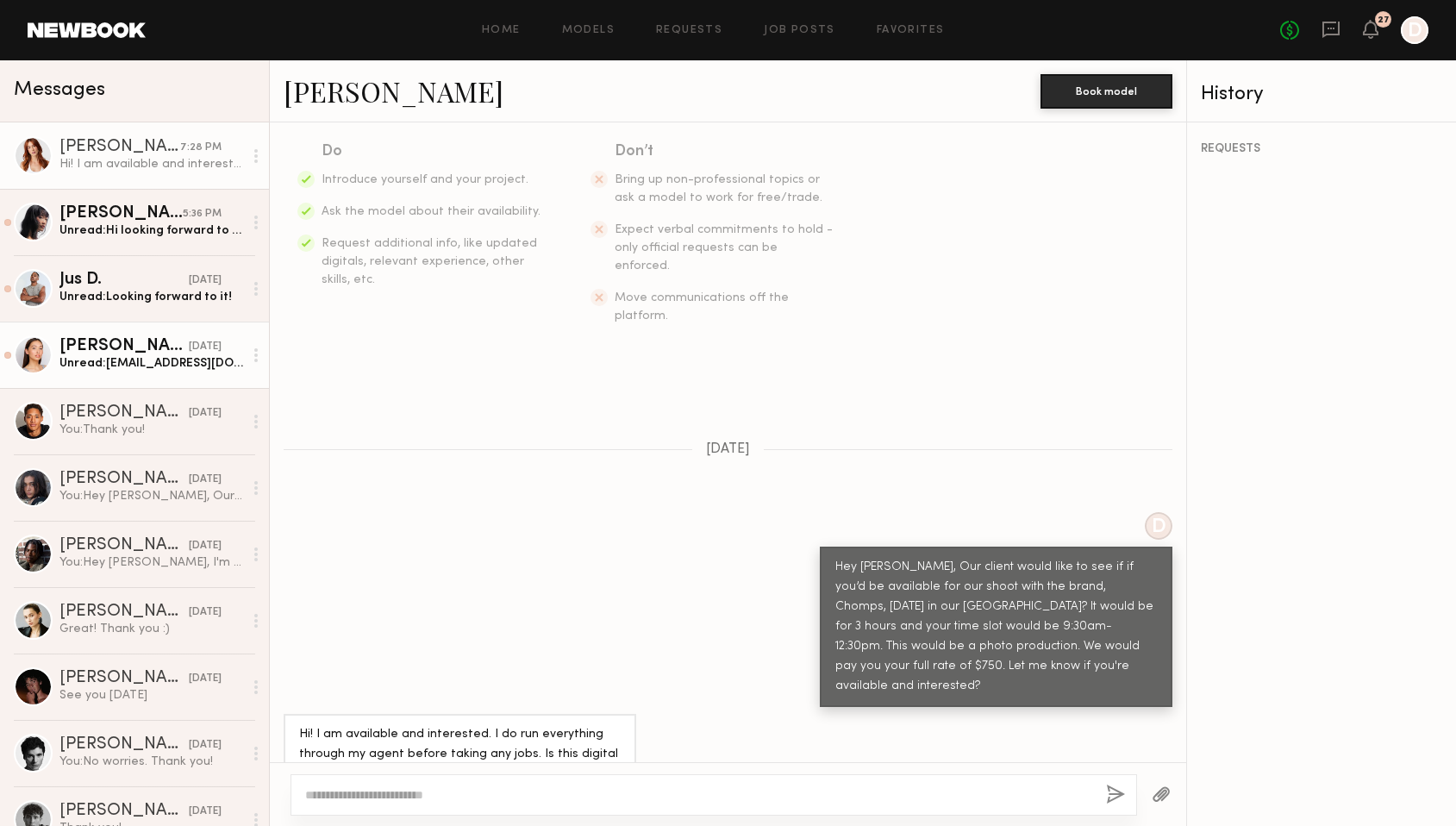 click on "Unread:  [EMAIL_ADDRESS][DOMAIN_NAME]
Thanks!" 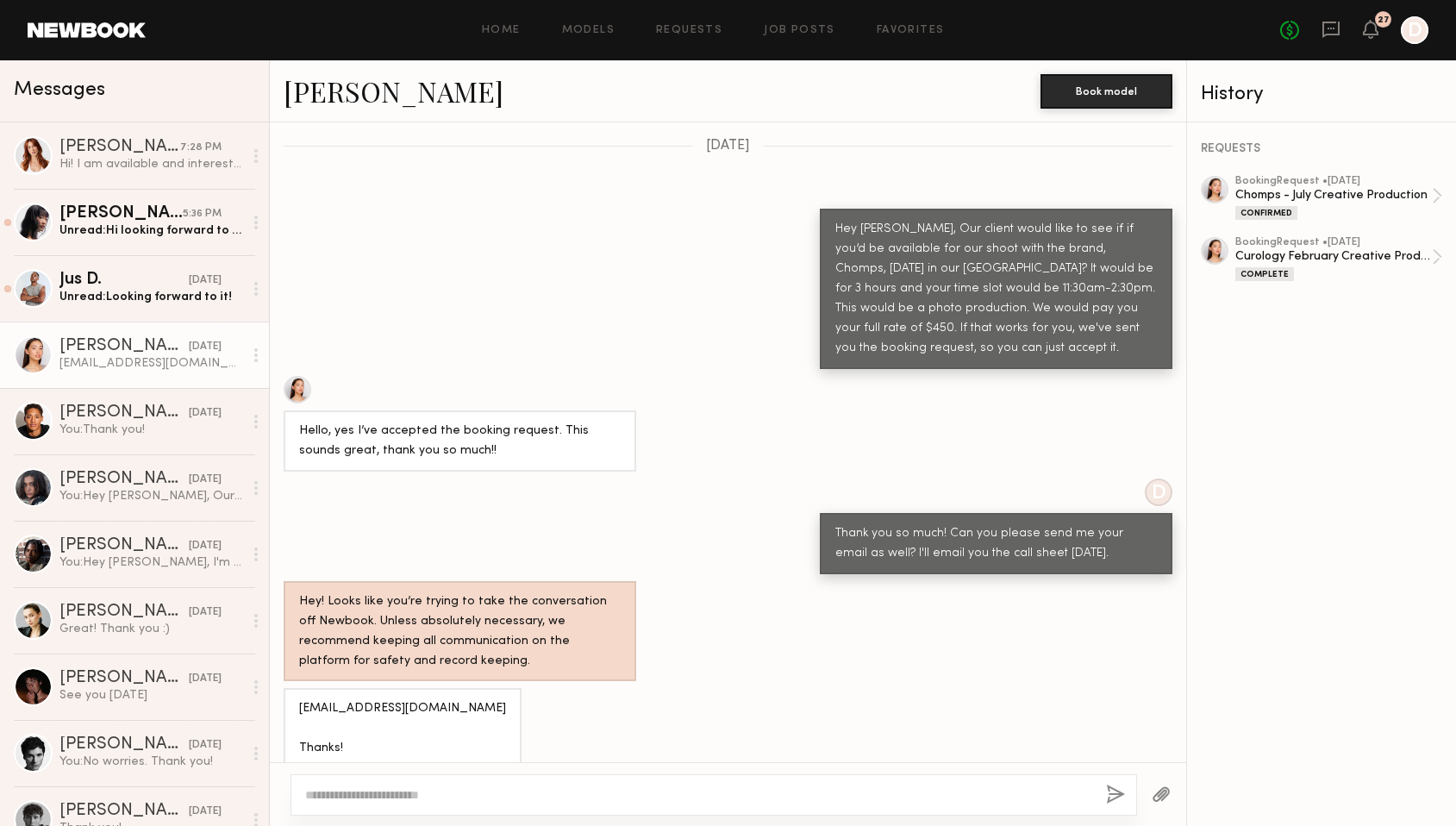 scroll, scrollTop: 1269, scrollLeft: 0, axis: vertical 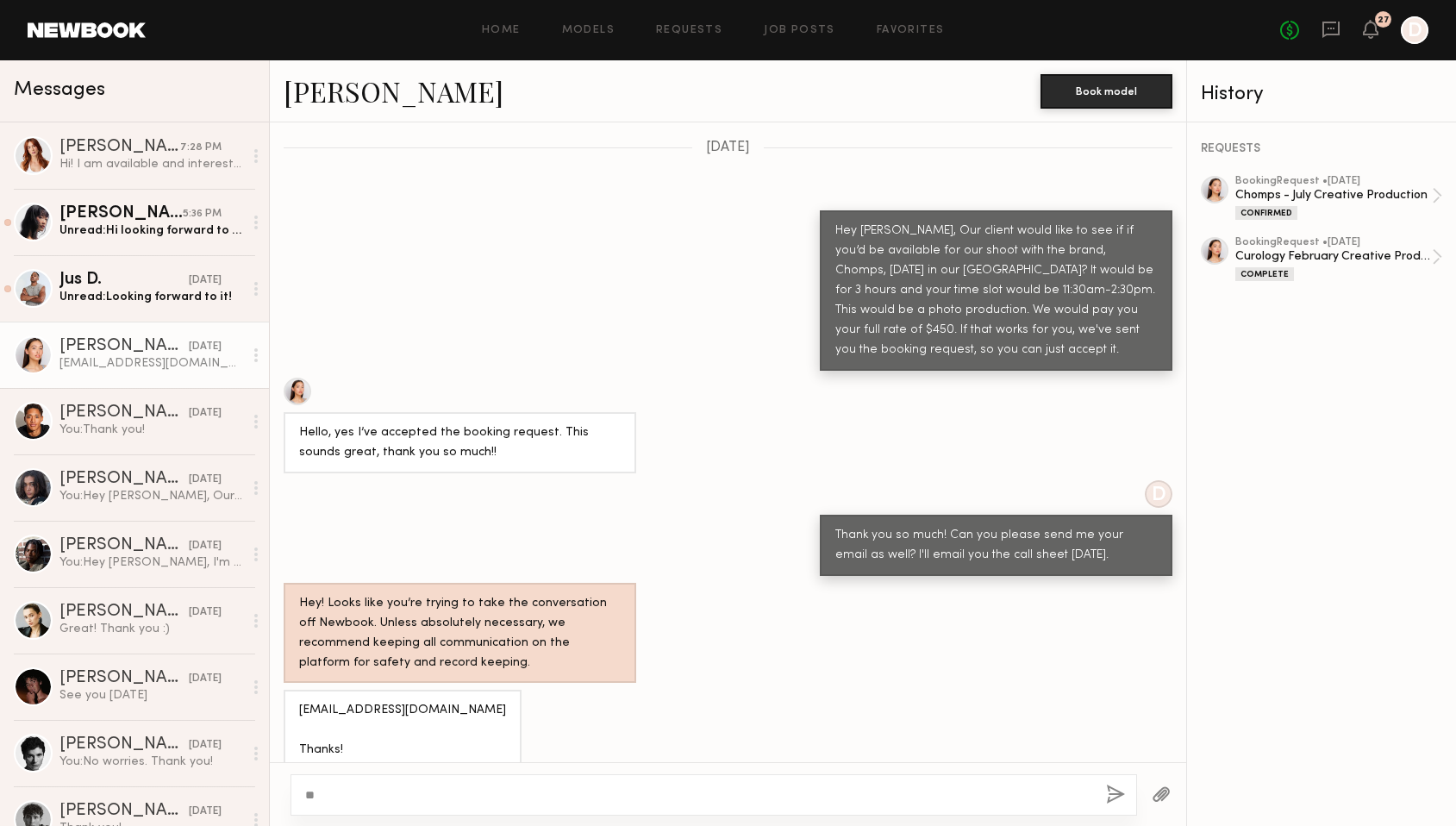 type on "*" 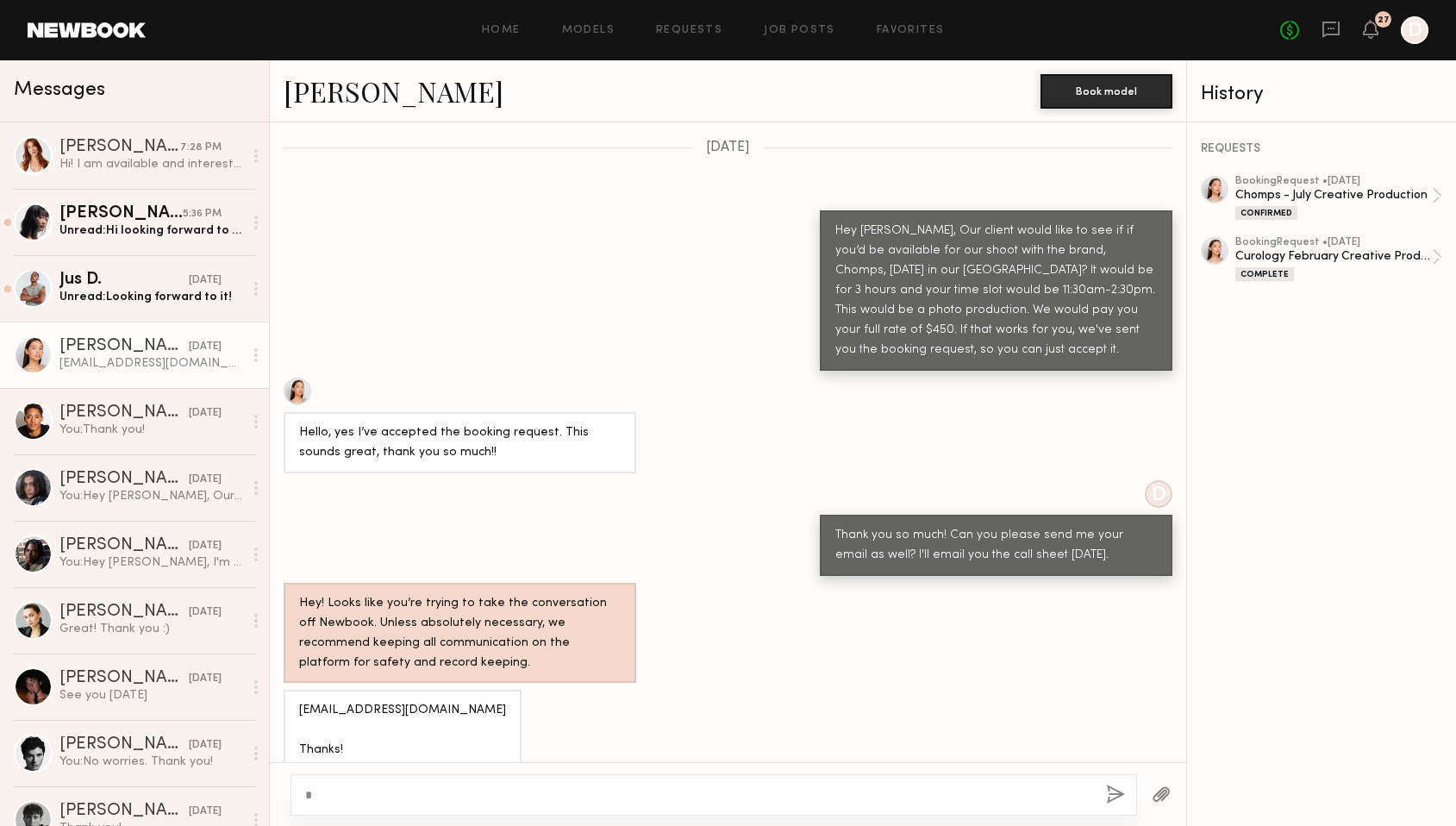 type 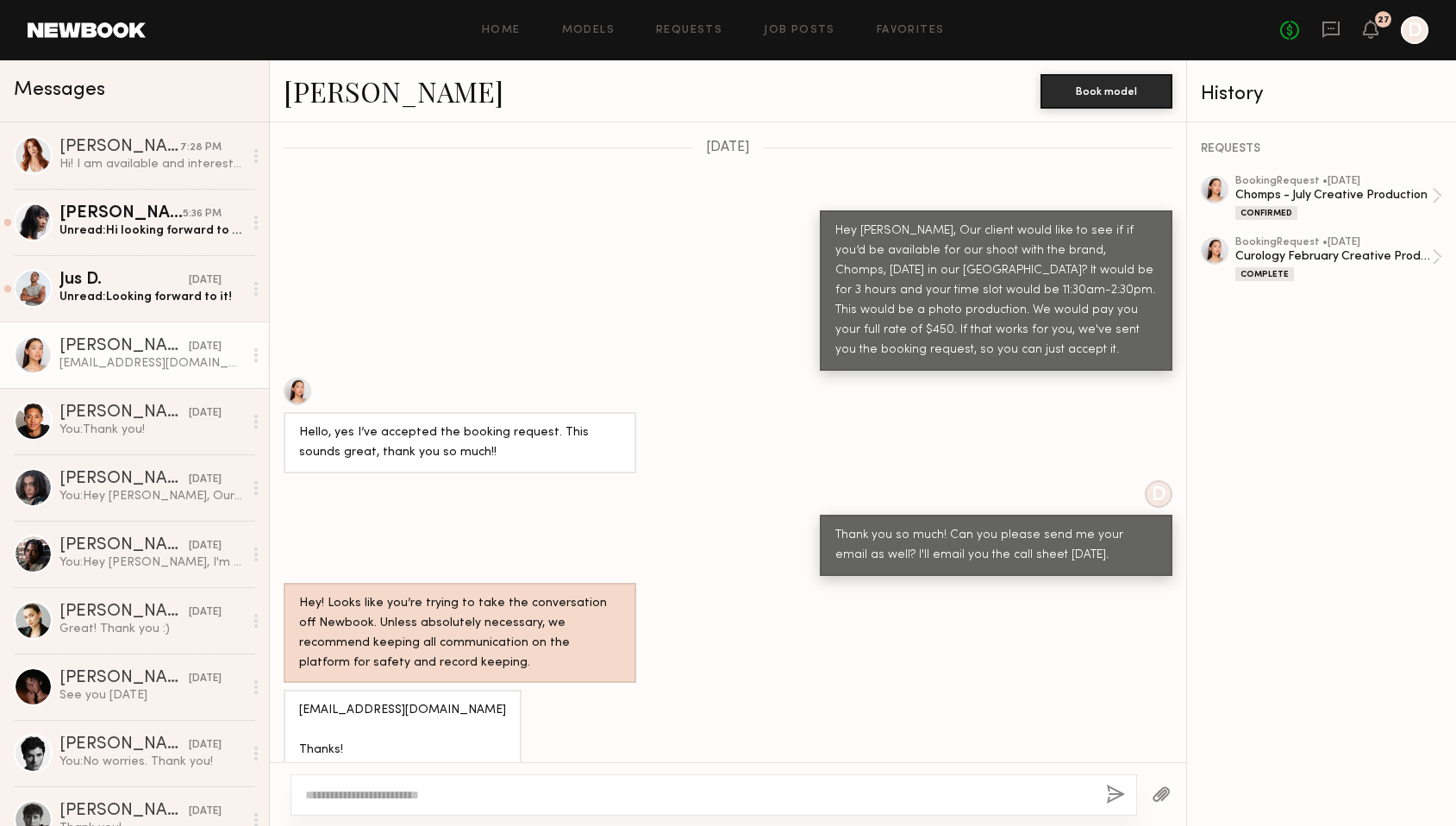 click on "Hey [PERSON_NAME], Our client would like to see if if you’d be available for our shoot with the brand, Chomps, [DATE] in our [GEOGRAPHIC_DATA]? It would be for 3 hours and your time slot would be 11:30am-2:30pm. This would be a photo production. We would pay you your full rate of $450. If that works for you, we've sent you the booking request, so you can just accept it." 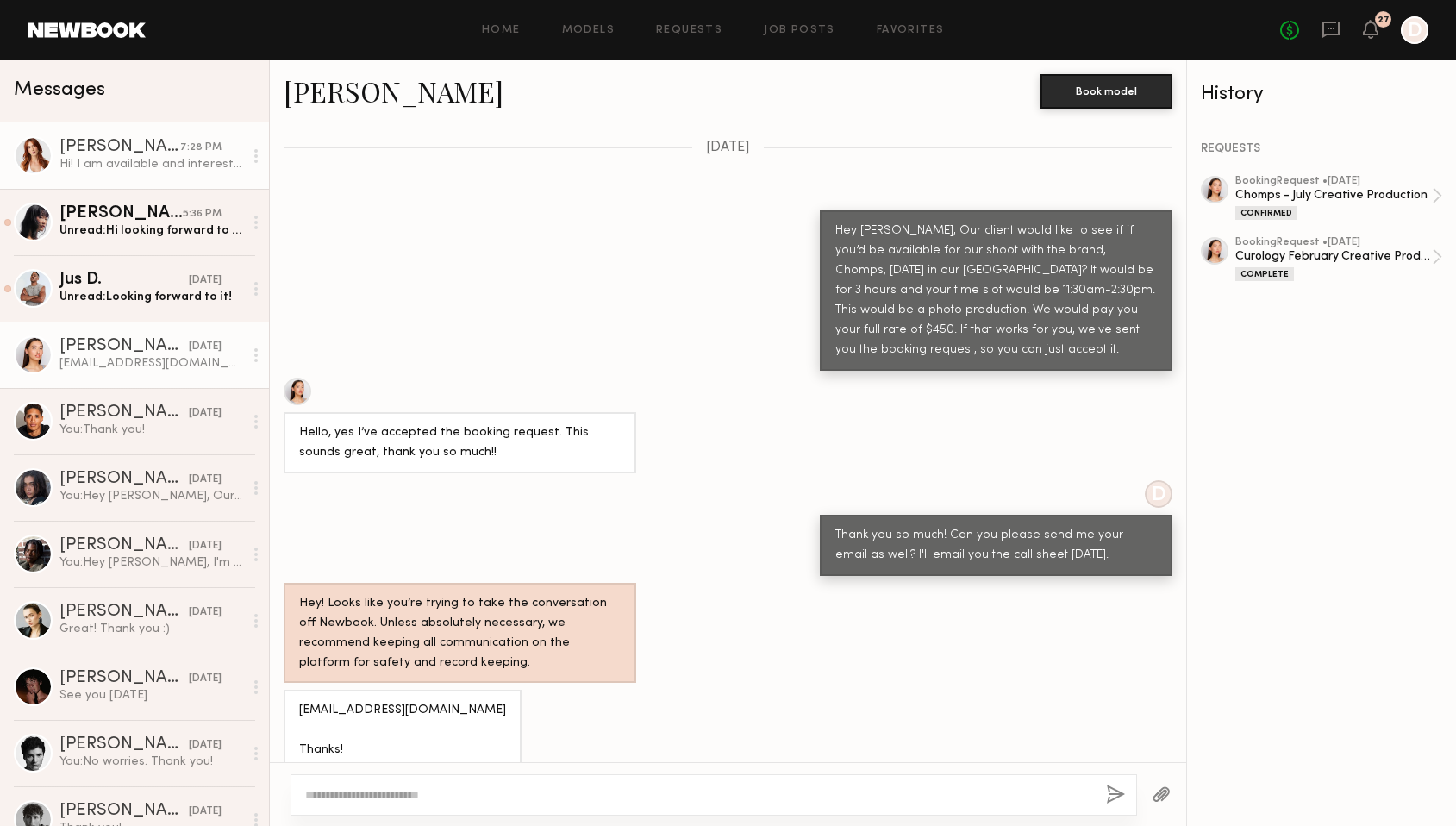 click on "[PERSON_NAME] 7:28 PM Hi! I am available and interested. I do run everything through my agent before taking any jobs. Is this digital only? 🩵" 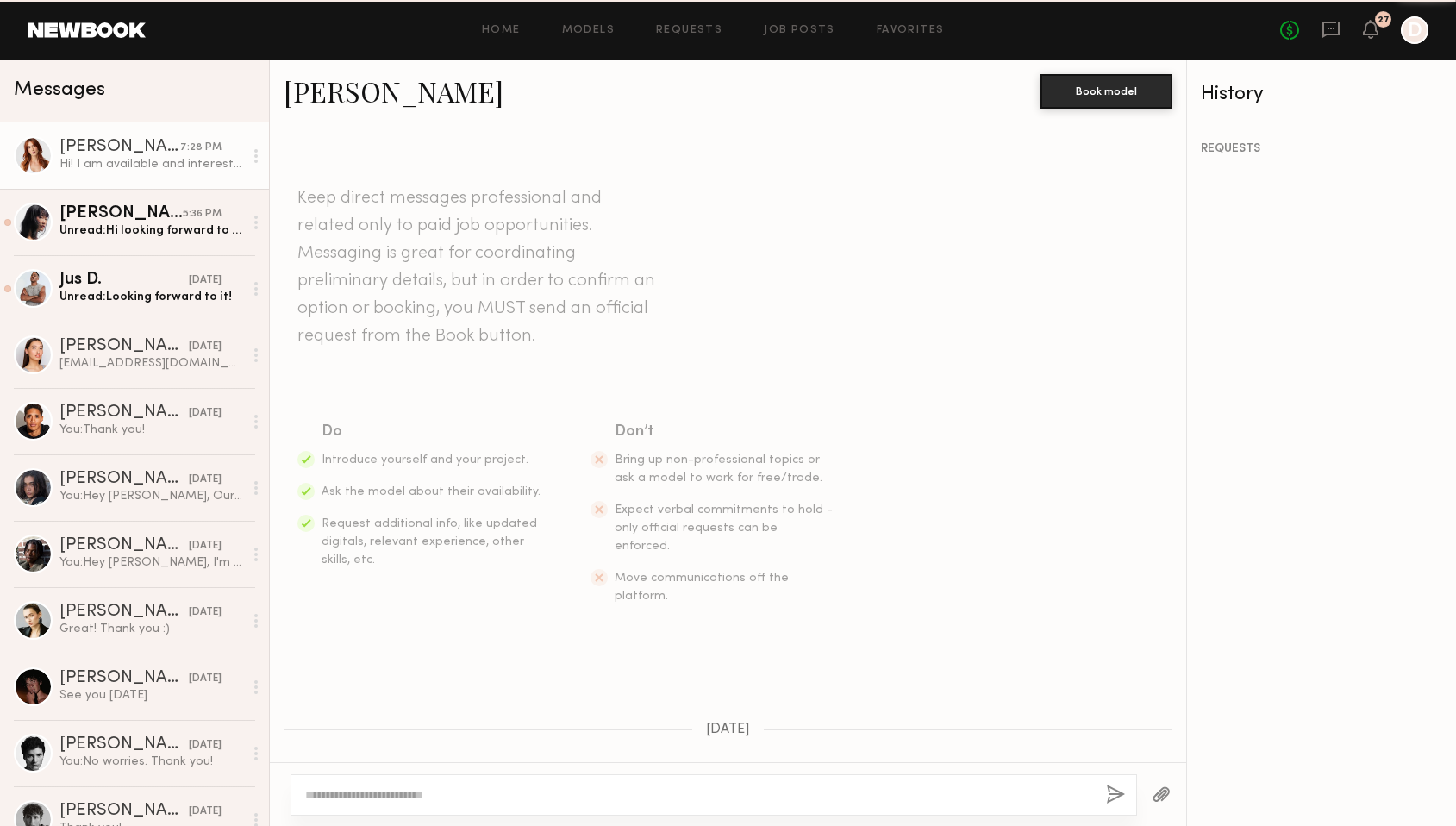 scroll, scrollTop: 280, scrollLeft: 0, axis: vertical 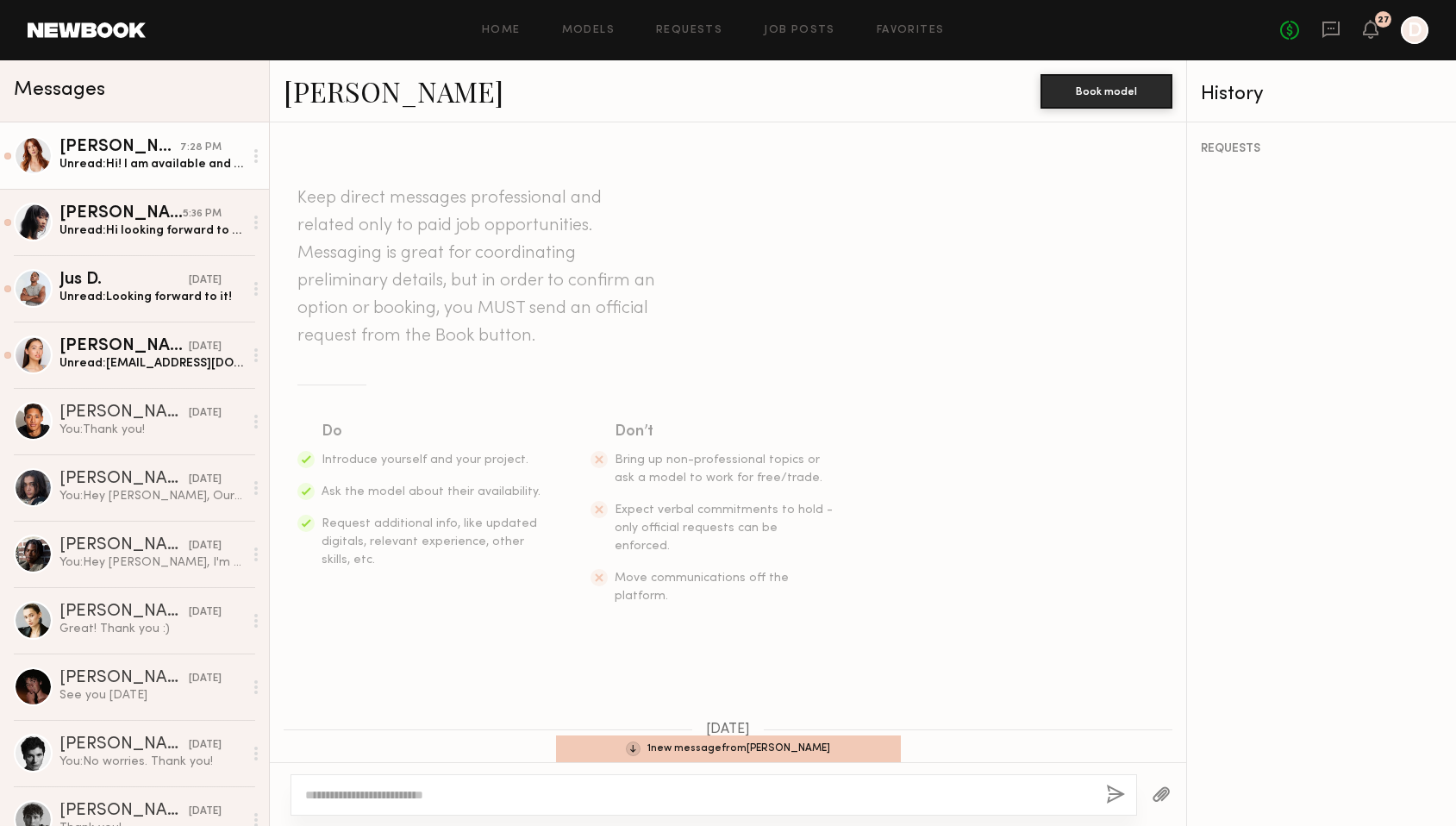 click on "Unread:  Hi! I am available and interested. I do run everything through my agent before taking any jobs. Is this digital only? 🩵" 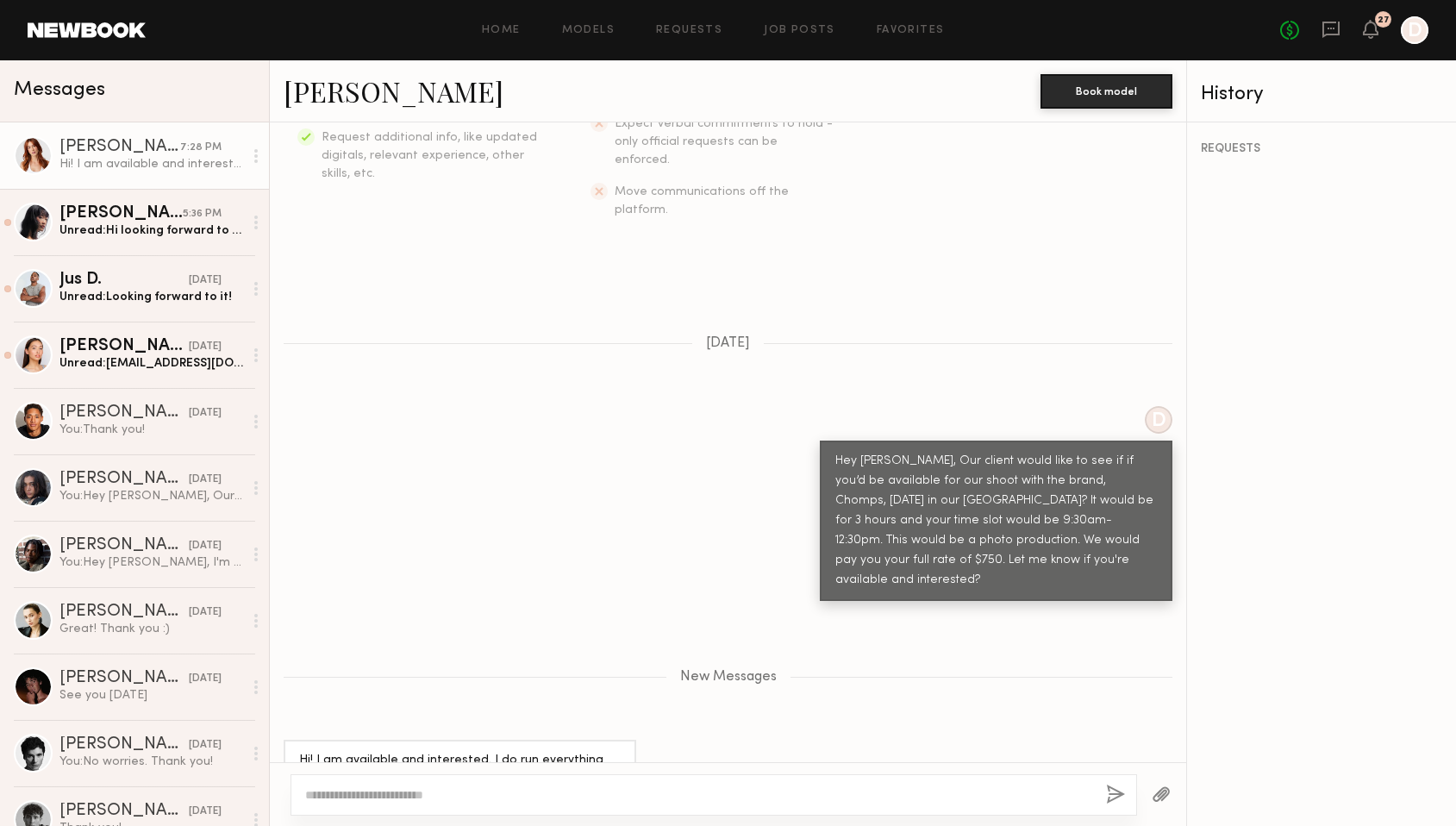 scroll, scrollTop: 411, scrollLeft: 0, axis: vertical 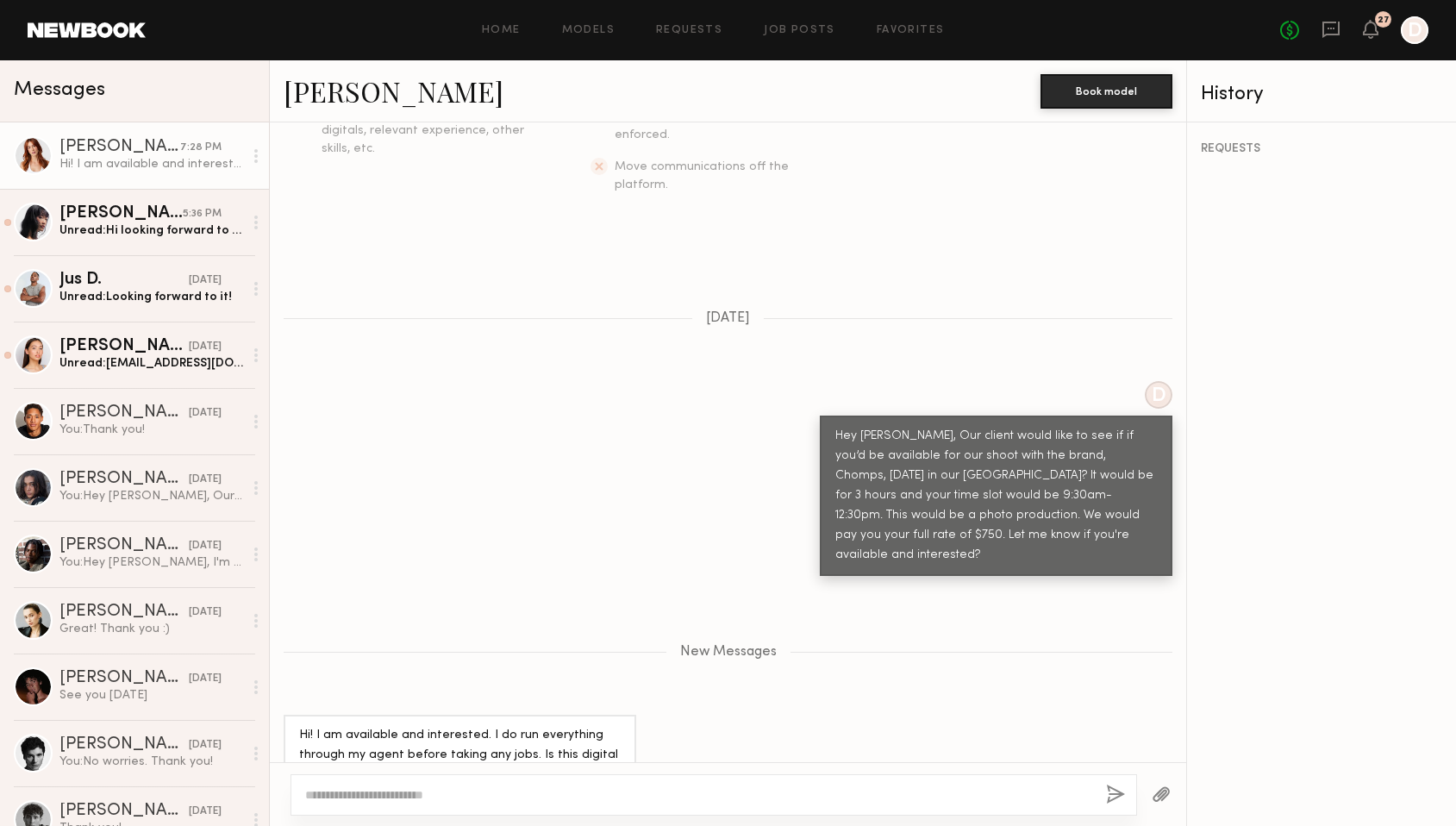 click 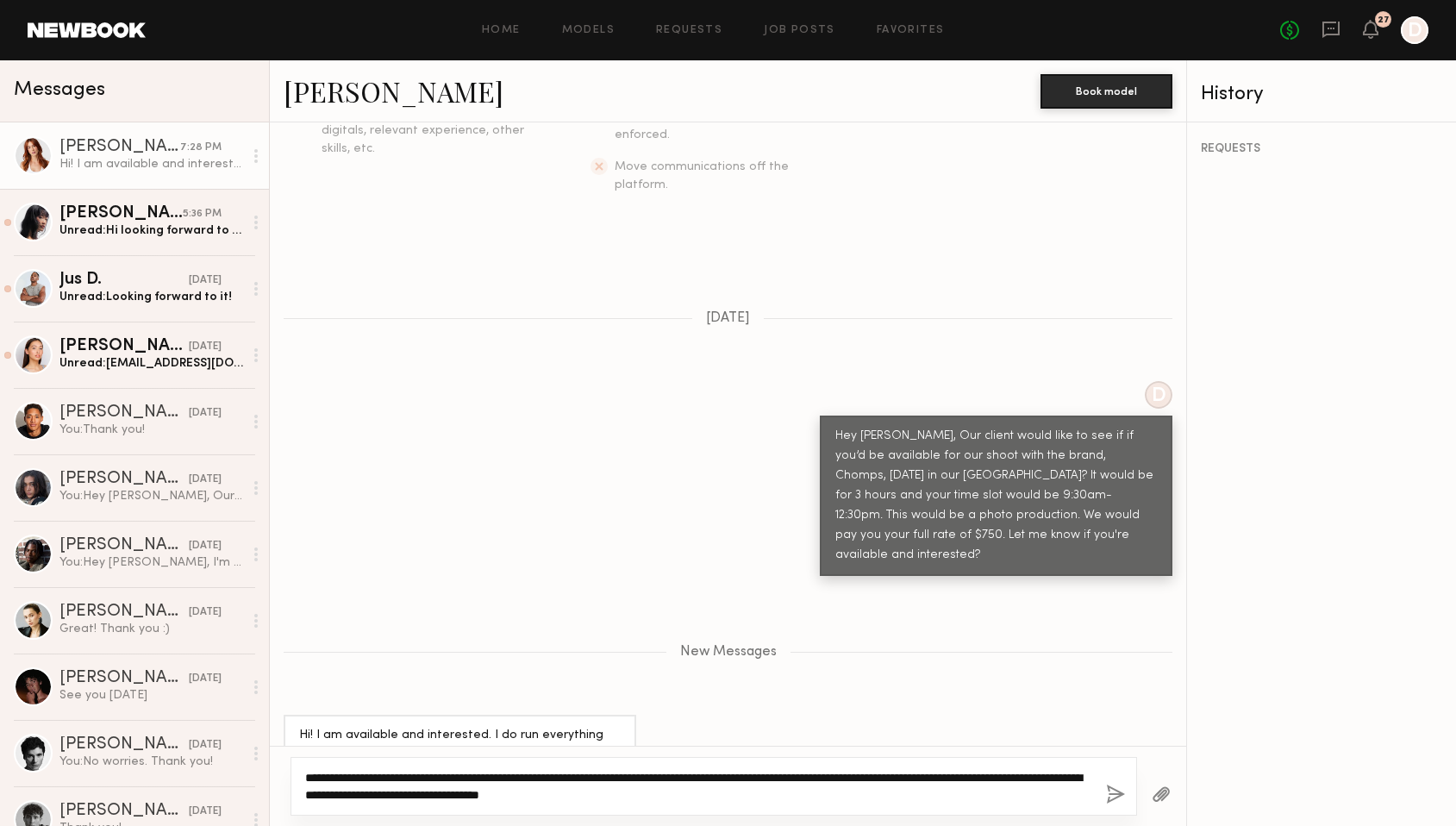 type on "**********" 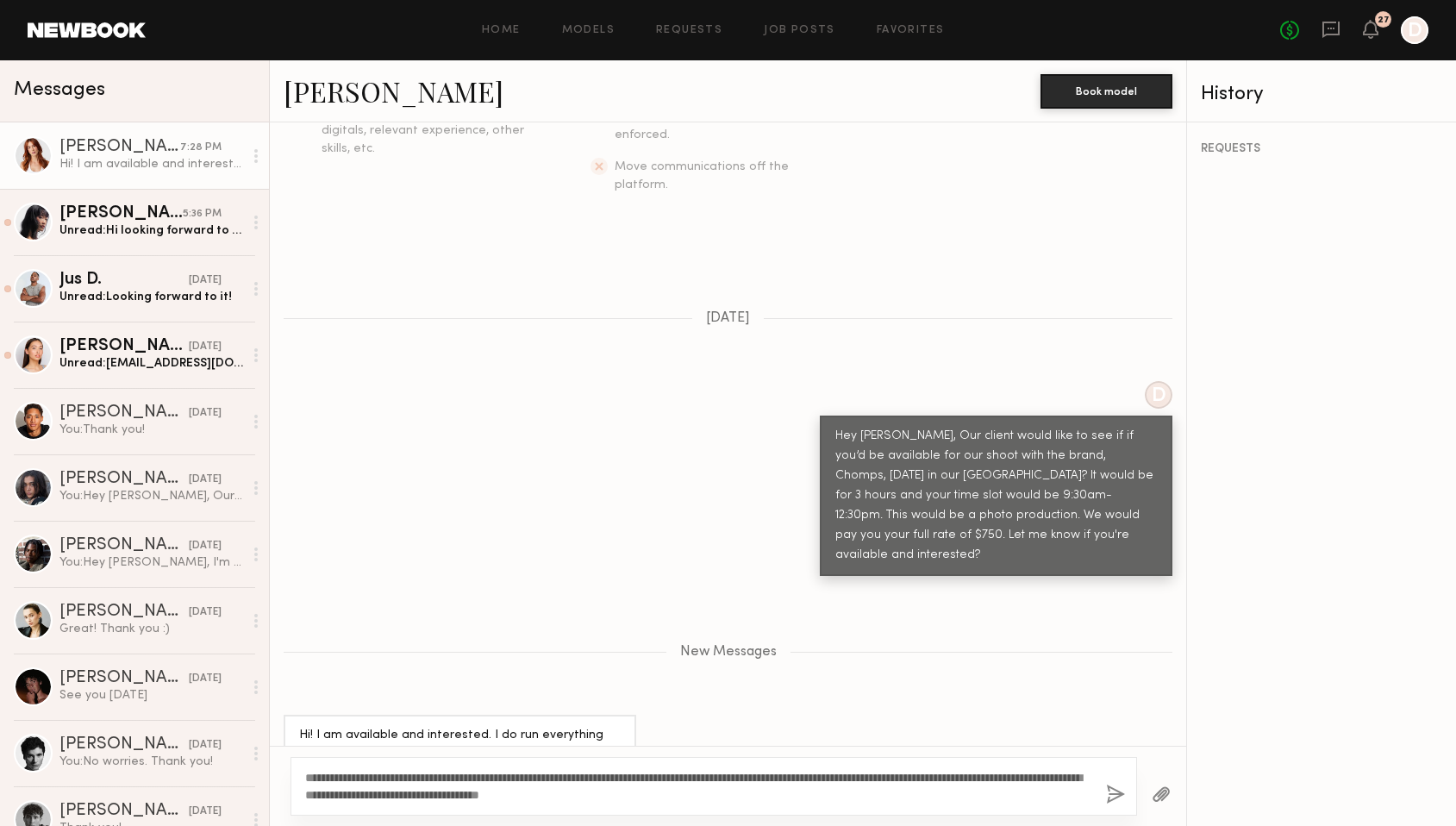click 